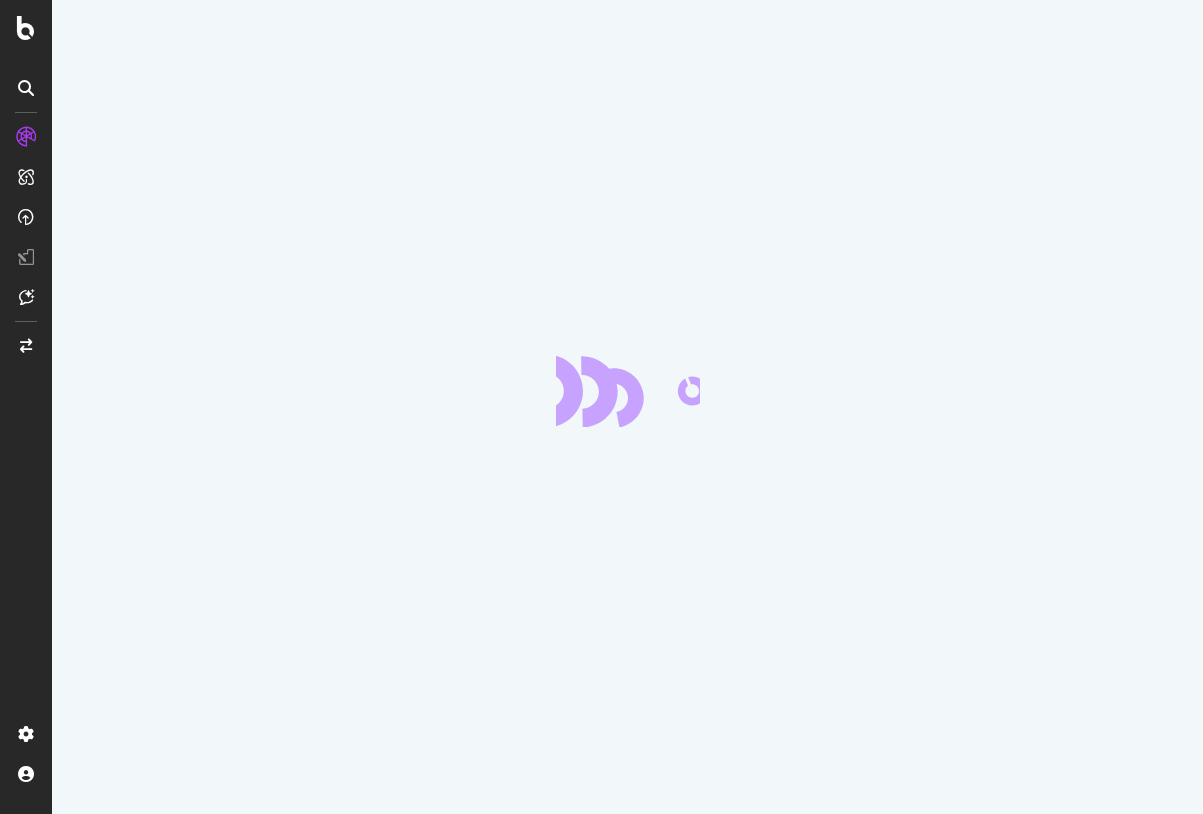 scroll, scrollTop: 0, scrollLeft: 0, axis: both 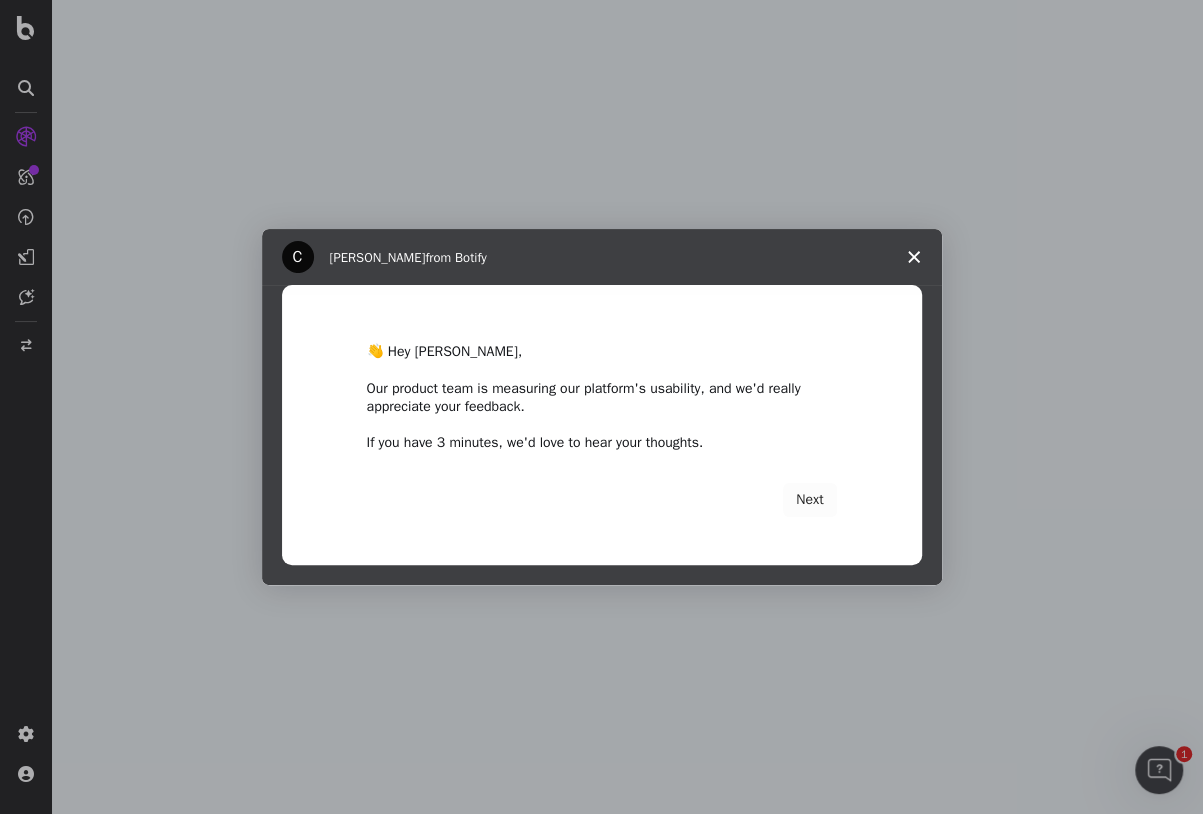 click 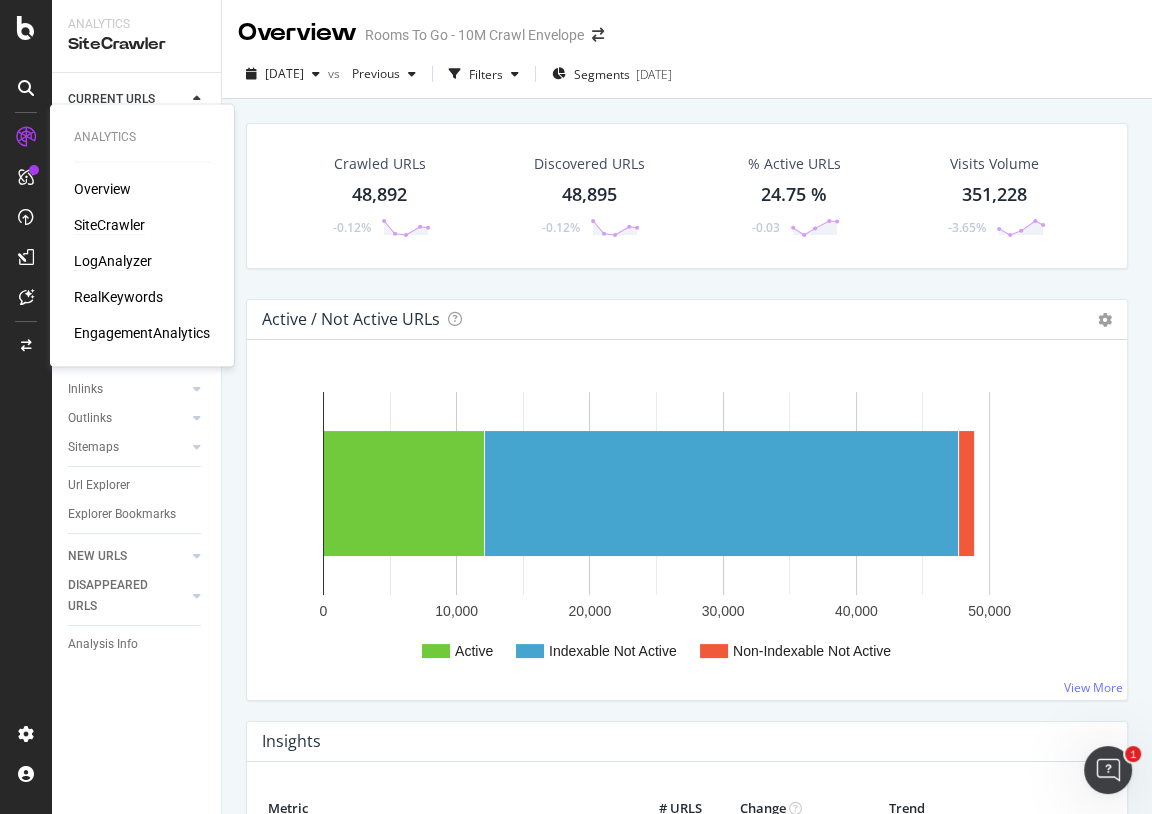 click on "LogAnalyzer" at bounding box center (113, 261) 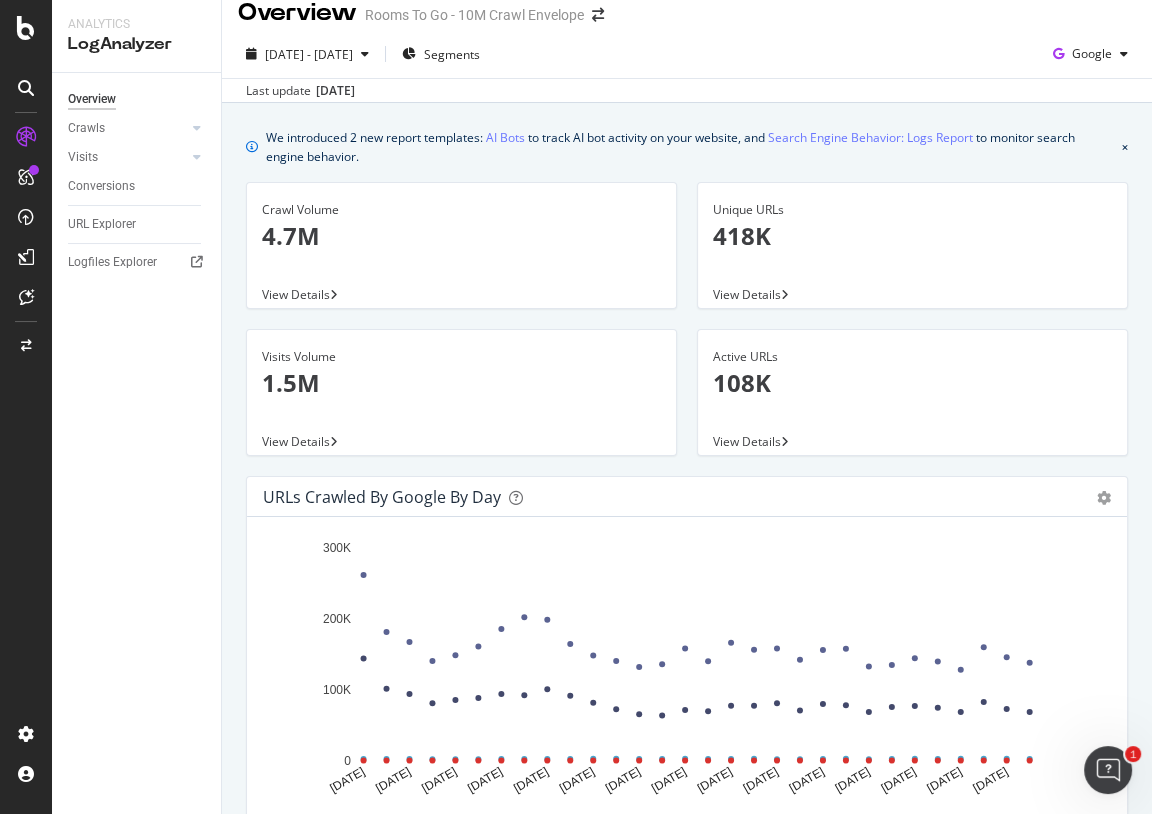 scroll, scrollTop: 0, scrollLeft: 0, axis: both 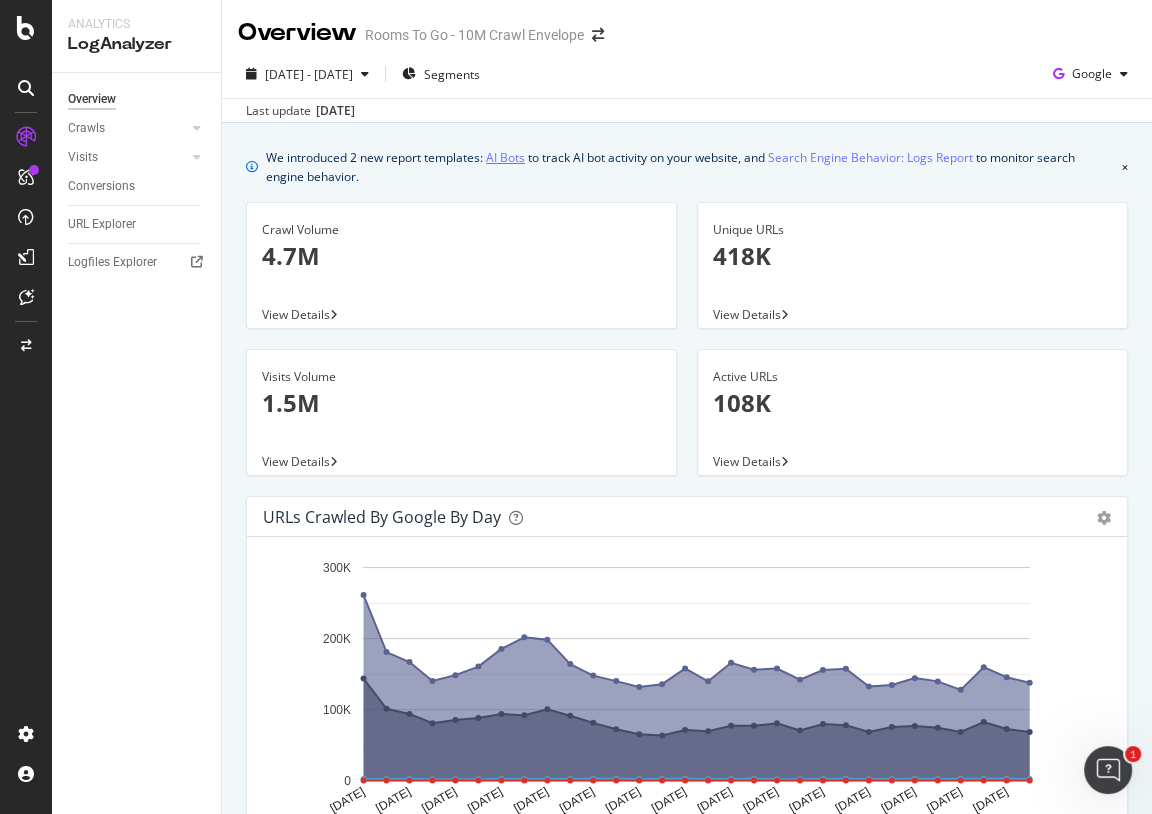 click on "AI Bots" at bounding box center (505, 157) 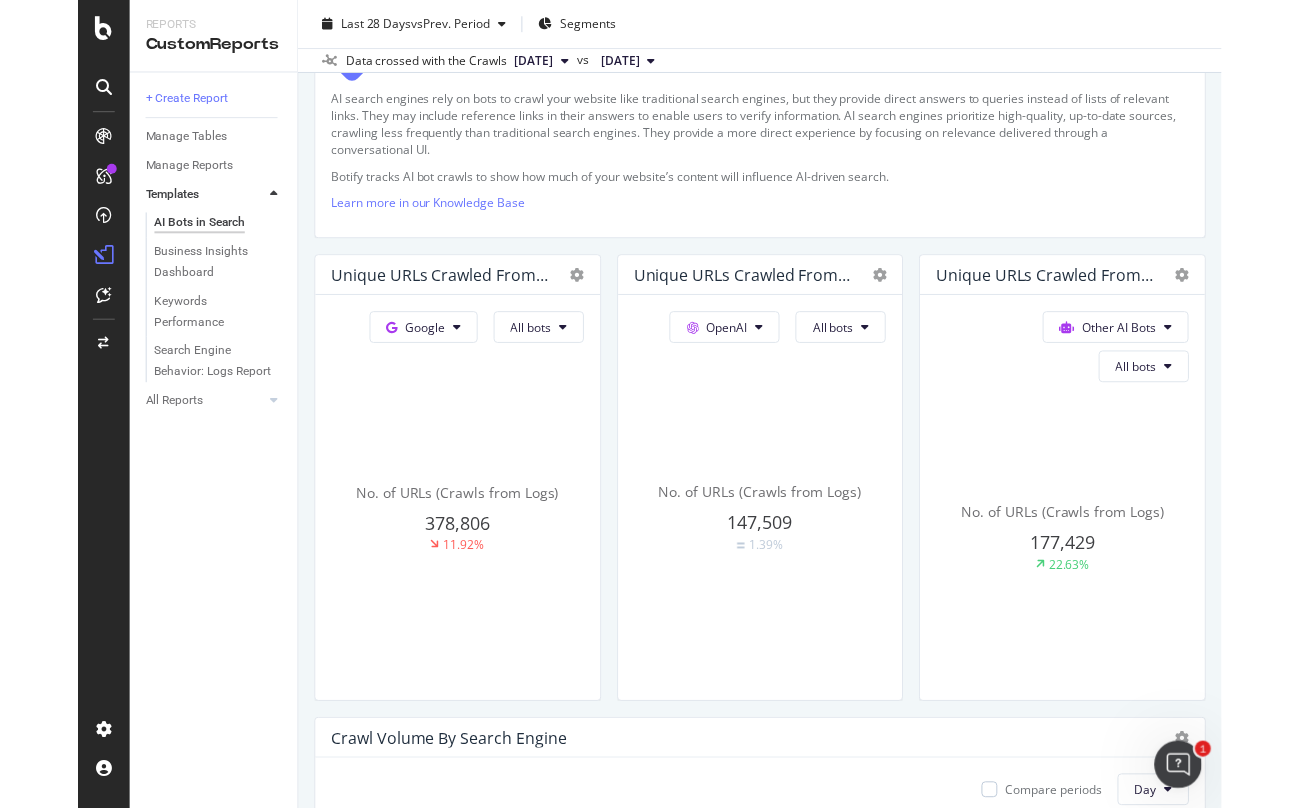 scroll, scrollTop: 363, scrollLeft: 0, axis: vertical 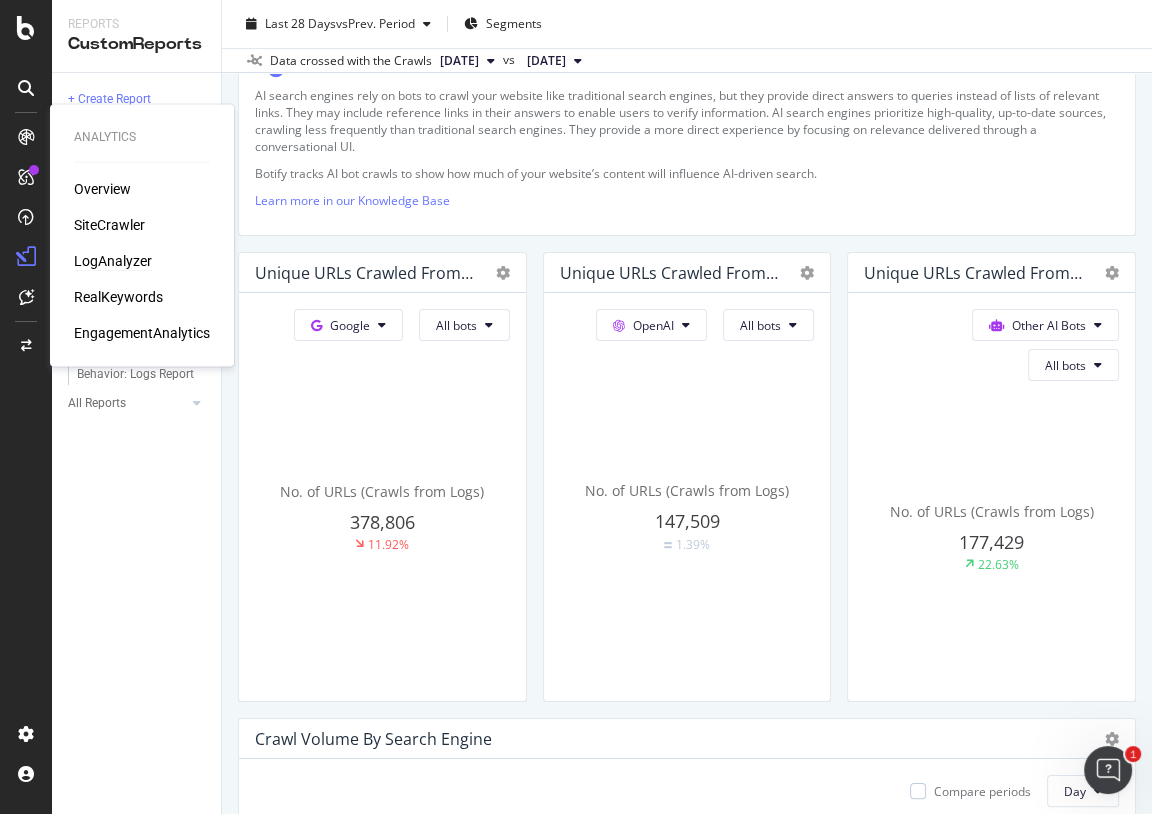 click on "LogAnalyzer" at bounding box center (113, 261) 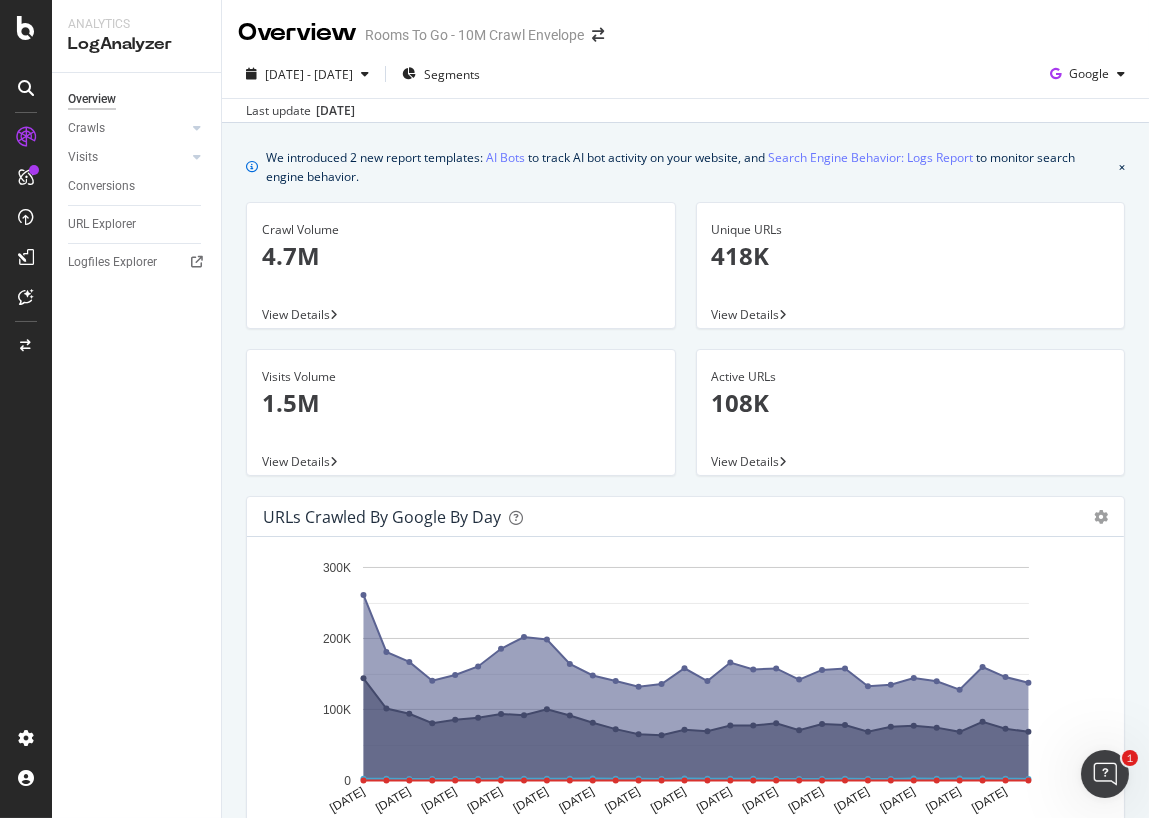 click on "Logfiles Explorer" at bounding box center (144, 262) 